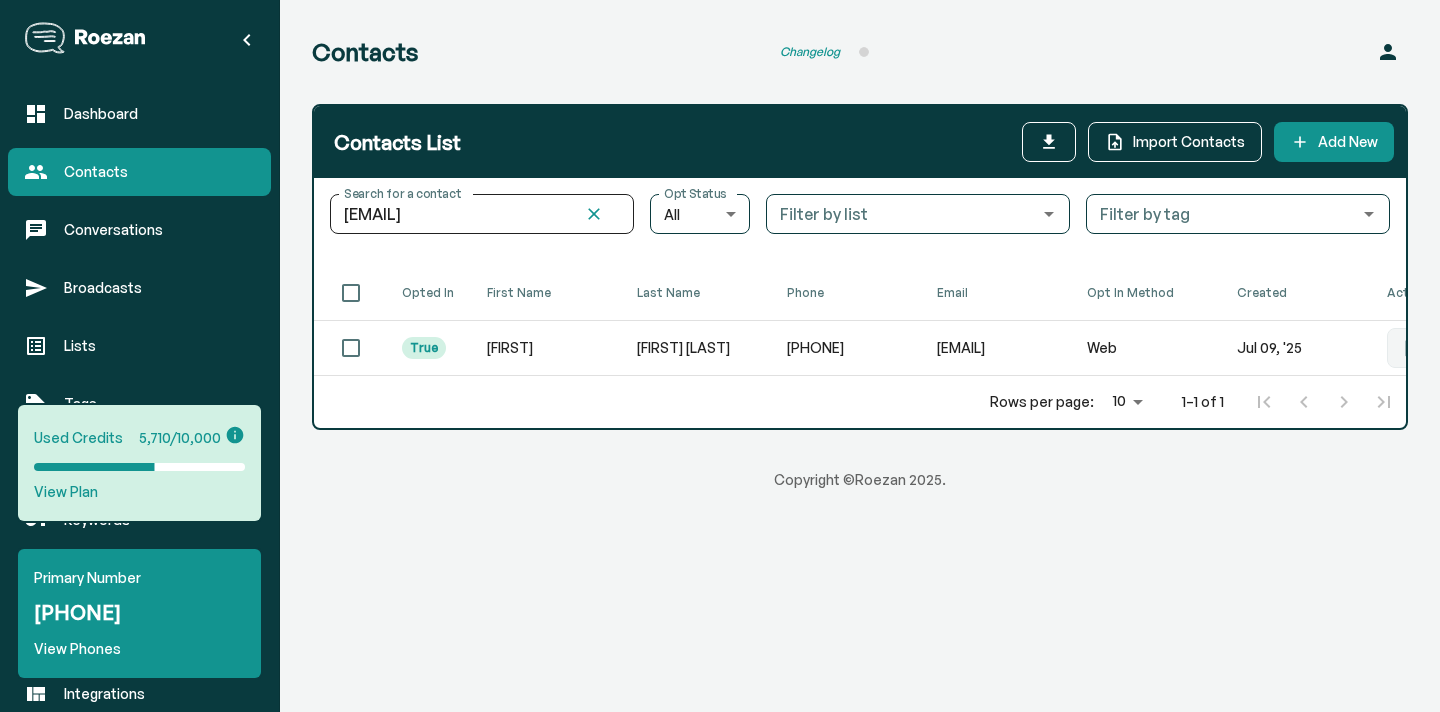 scroll, scrollTop: 0, scrollLeft: 0, axis: both 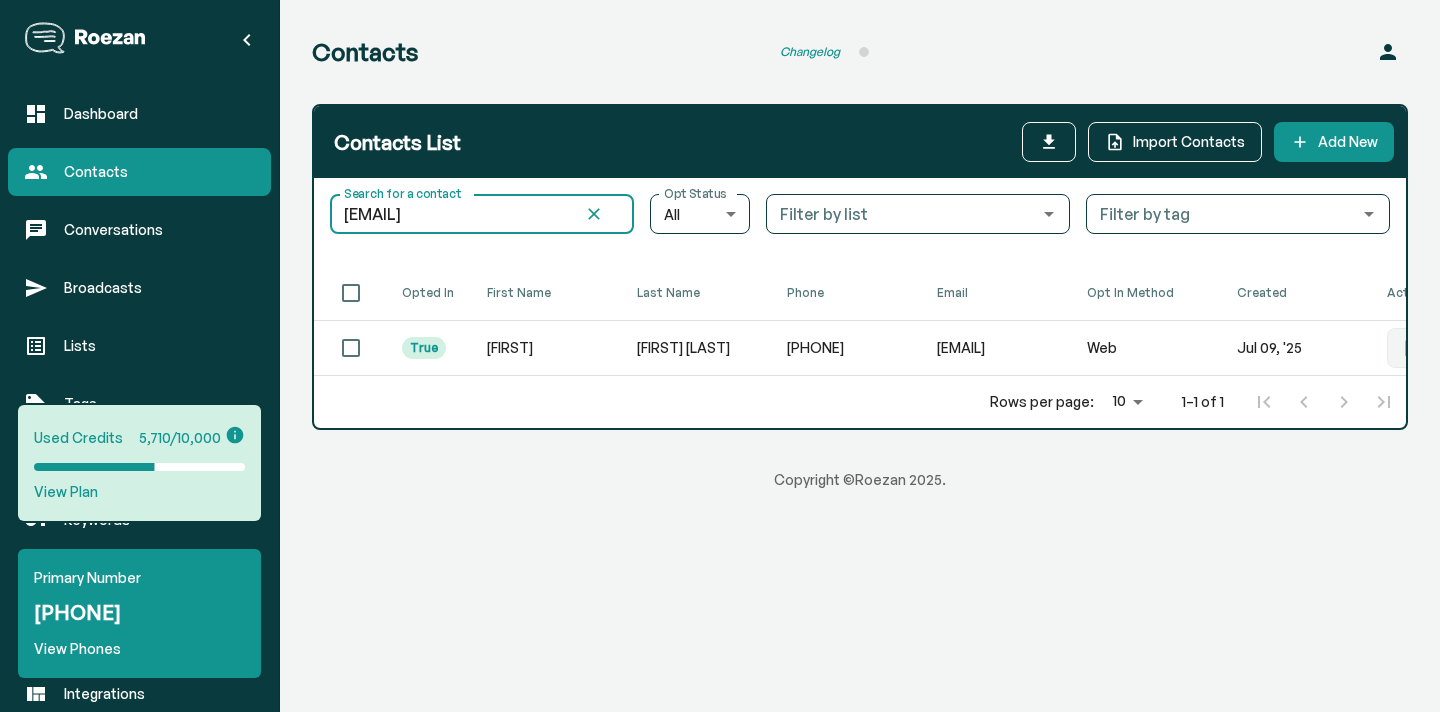 drag, startPoint x: 566, startPoint y: 214, endPoint x: 238, endPoint y: 202, distance: 328.21945 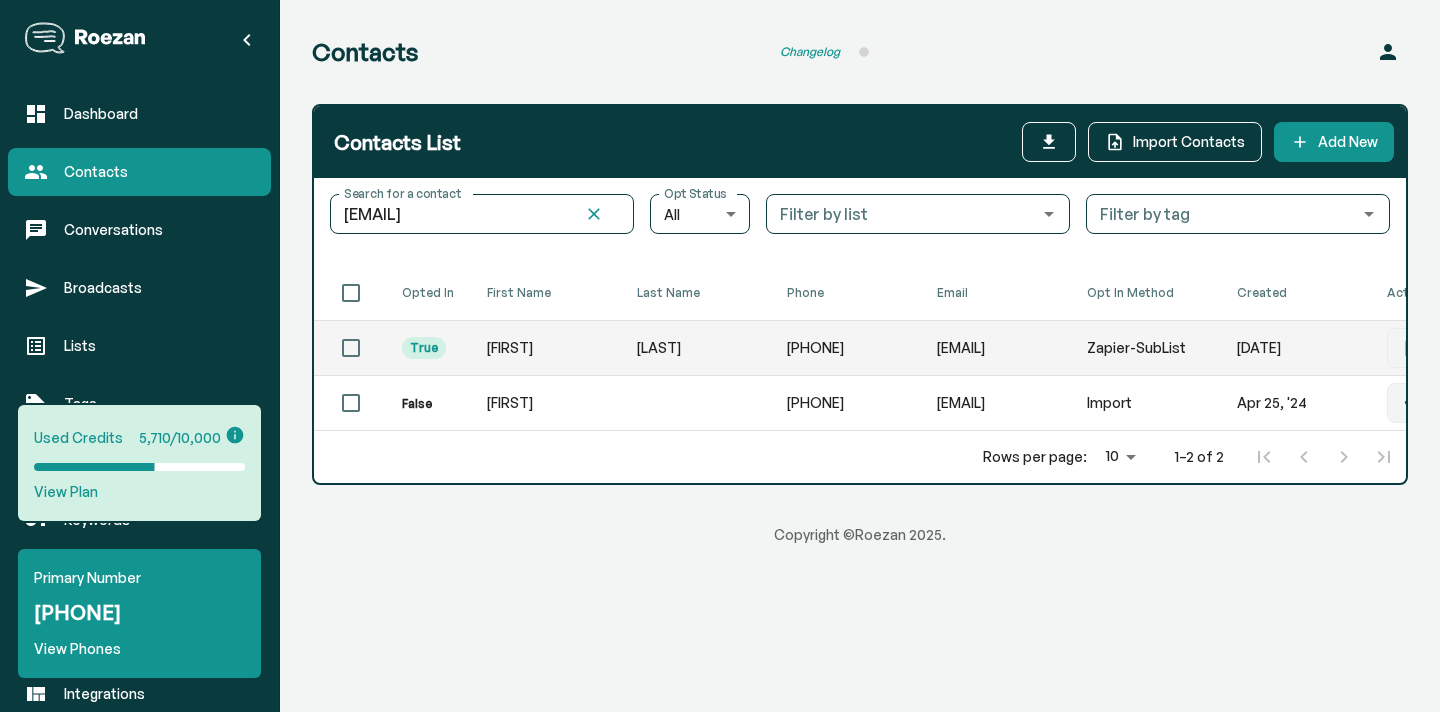 click on "[FIRST]" at bounding box center [546, 348] 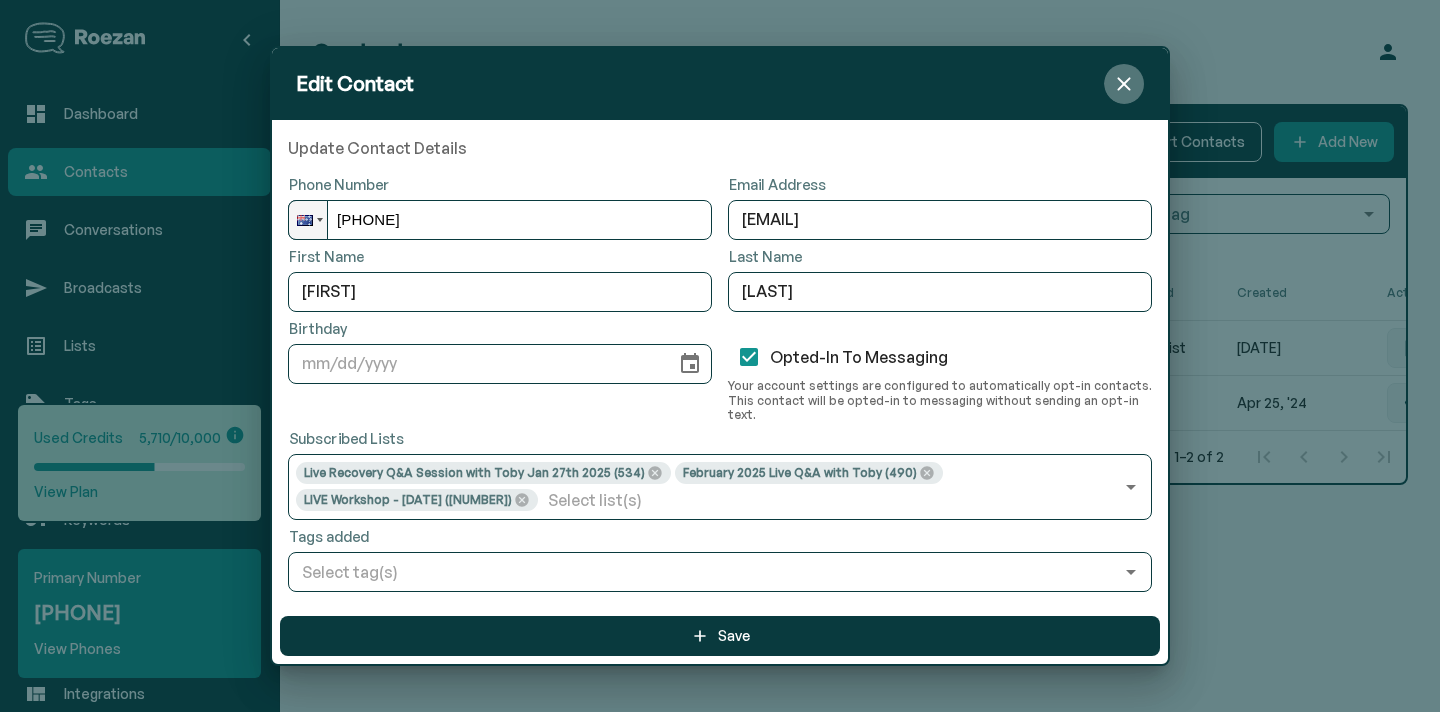 click at bounding box center (1123, 83) 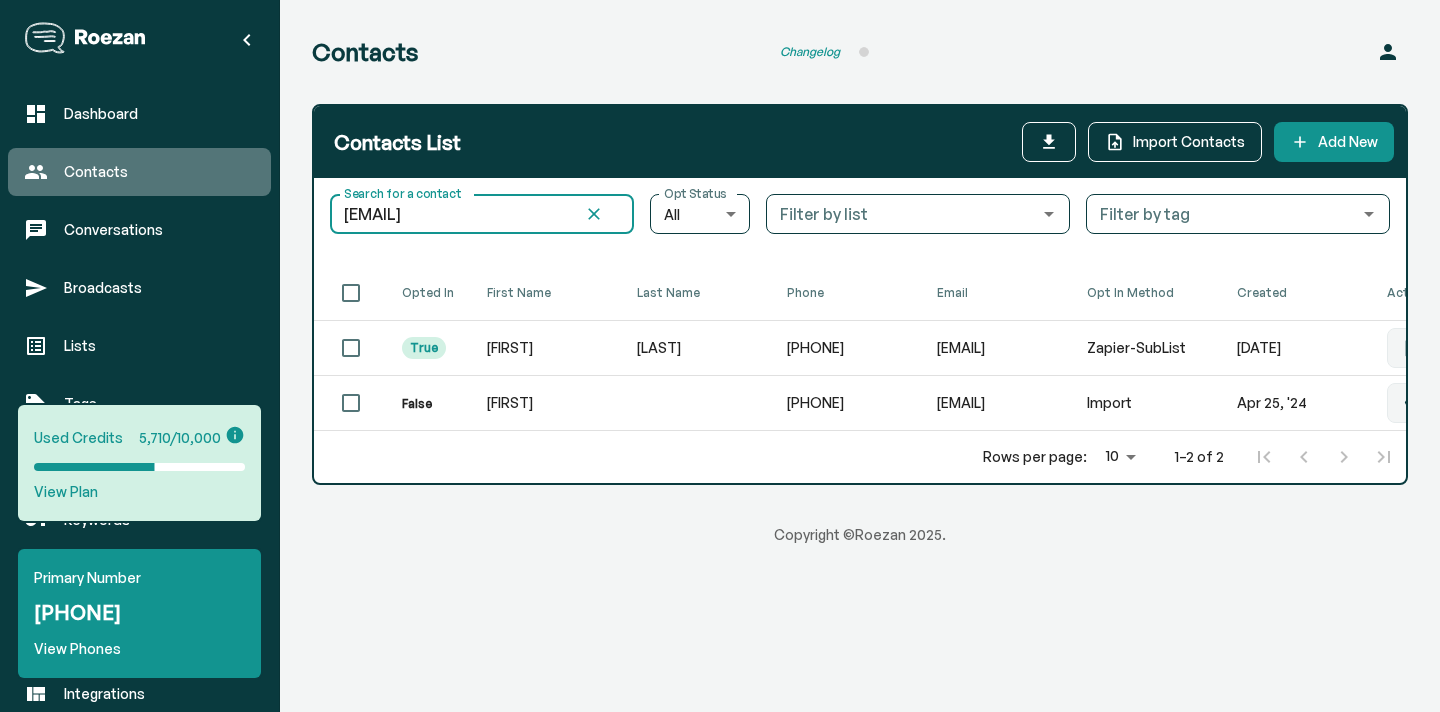 drag, startPoint x: 560, startPoint y: 219, endPoint x: 236, endPoint y: 169, distance: 327.83533 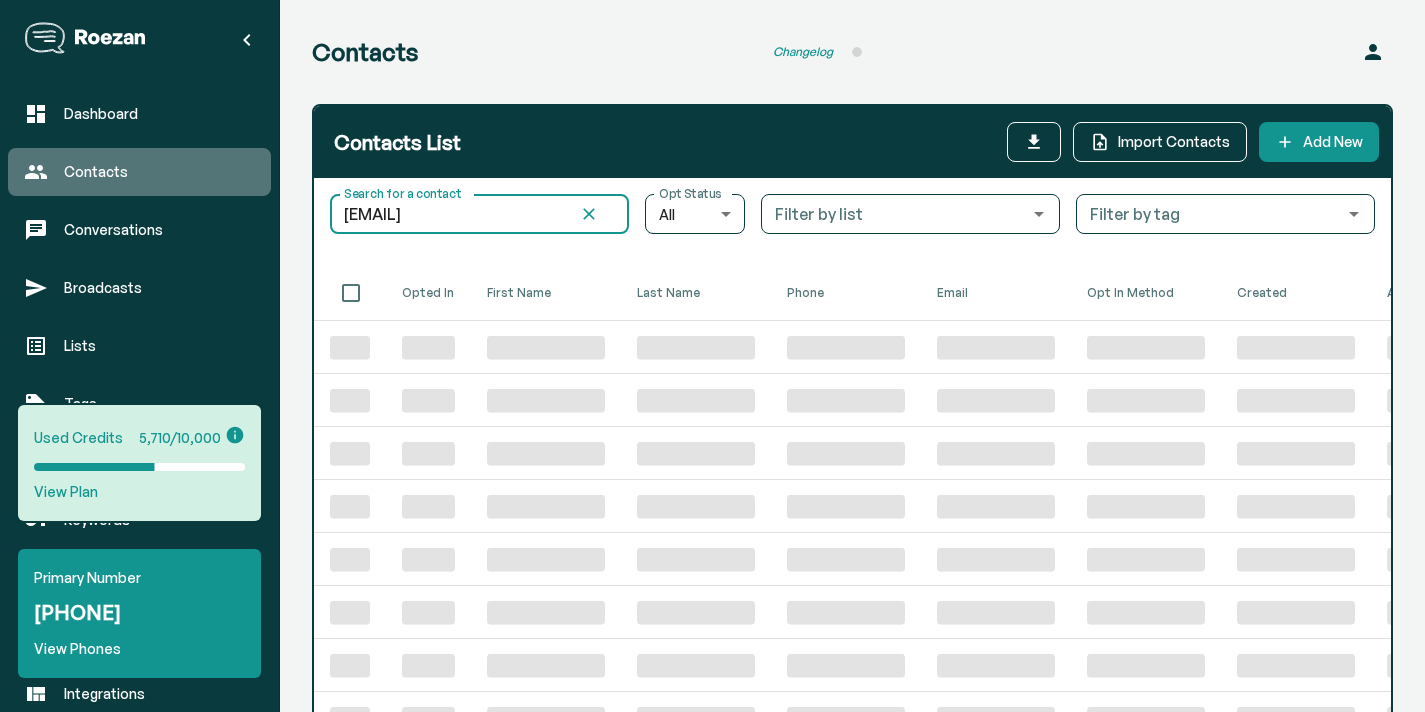 type on "[EMAIL]" 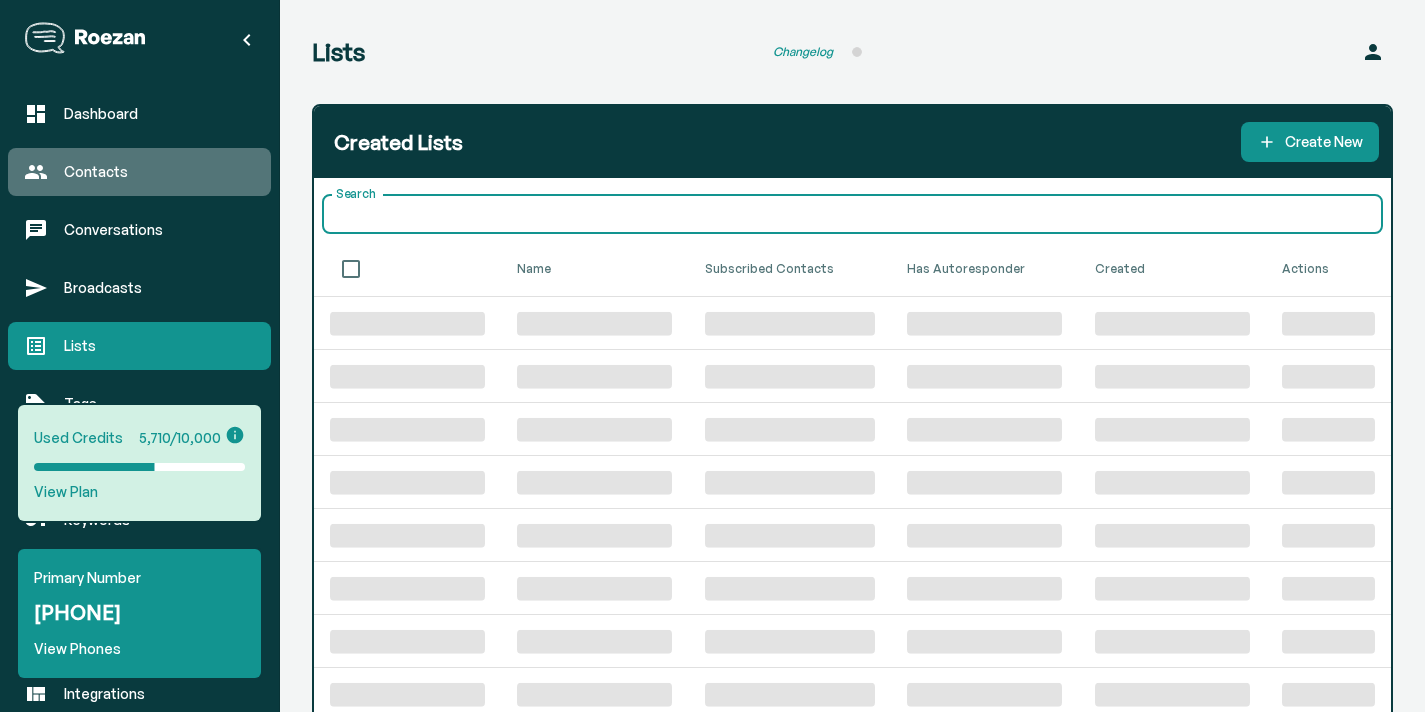 scroll, scrollTop: 3, scrollLeft: 0, axis: vertical 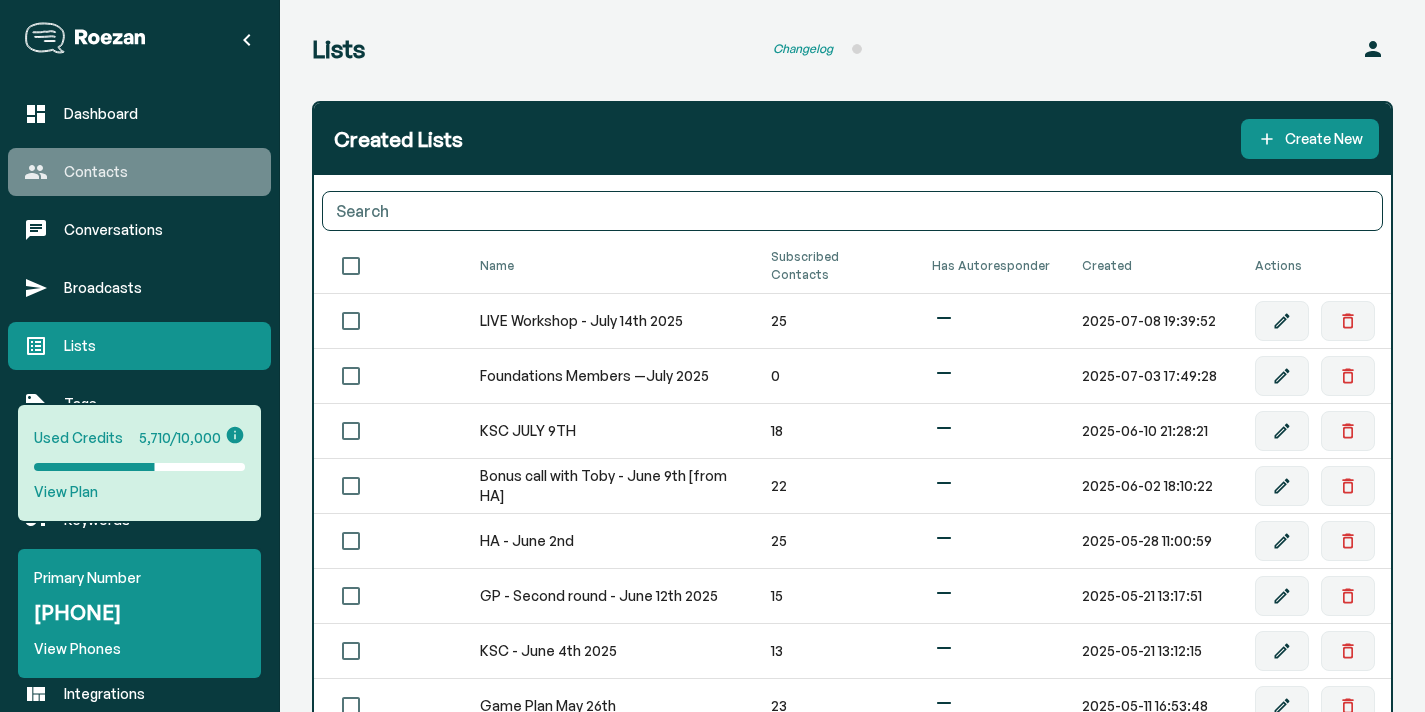 click on "Contacts" at bounding box center [159, 172] 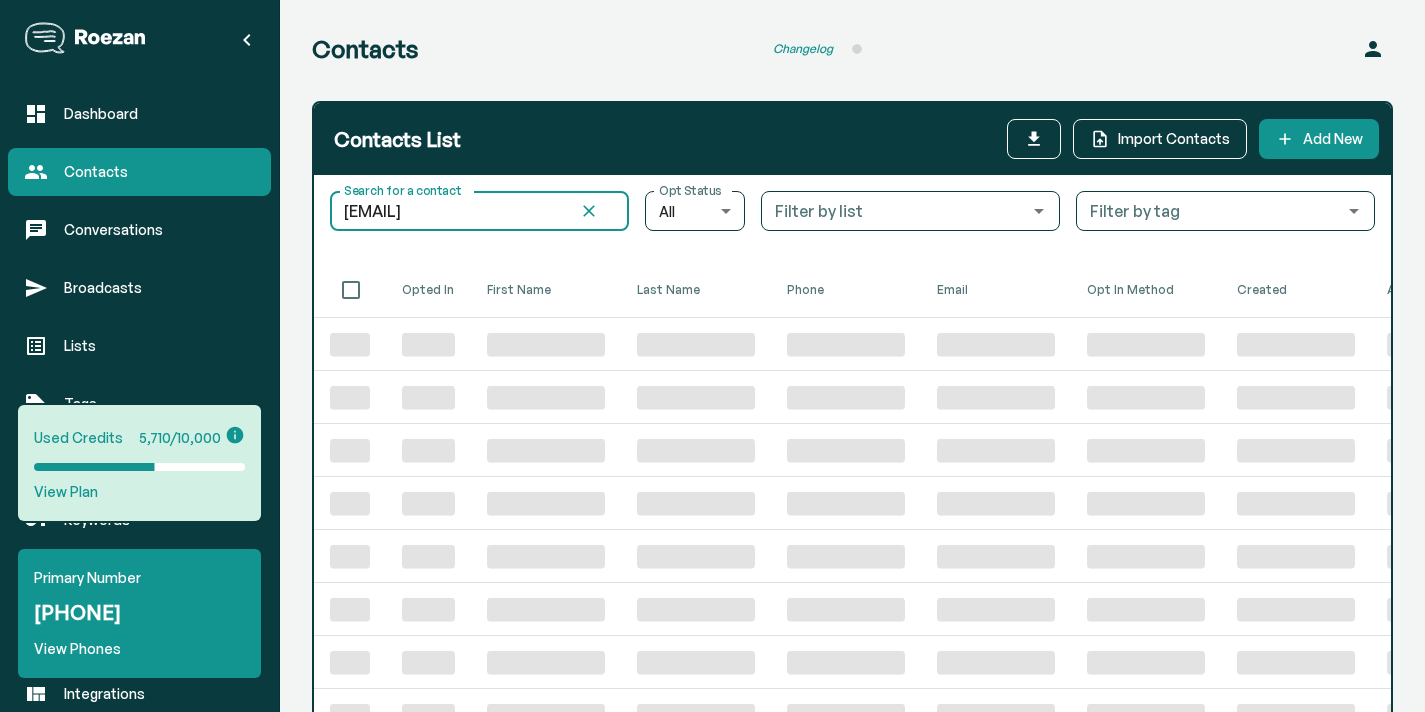 type on "[EMAIL]" 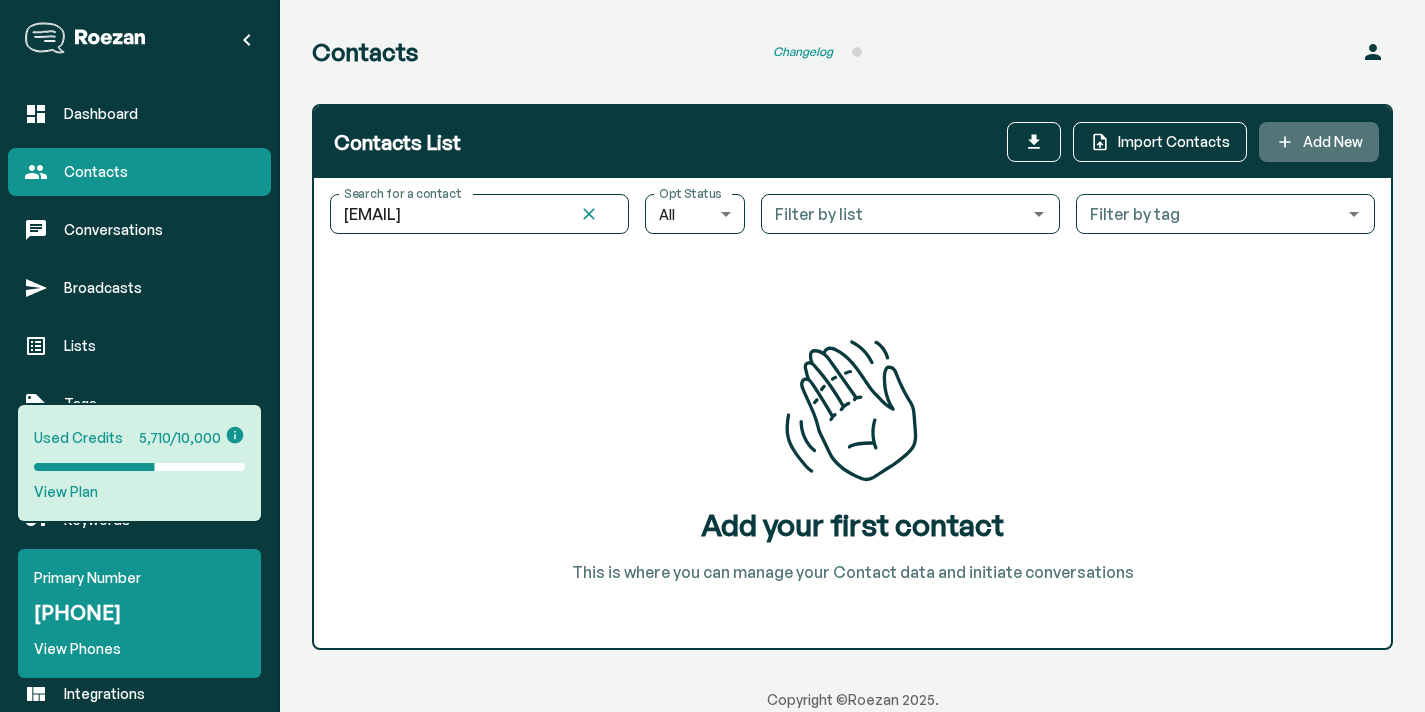 click on "Add New" at bounding box center [1319, 142] 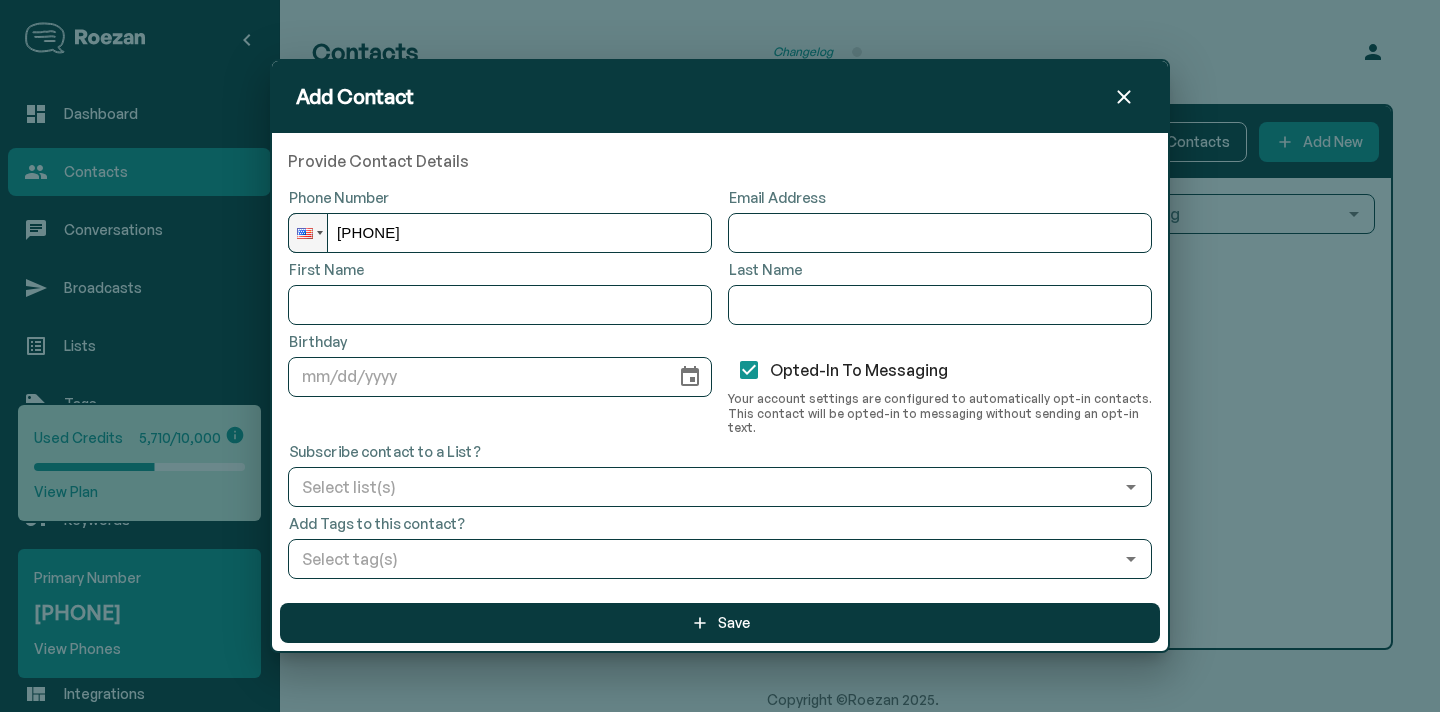 type on "[PHONE]" 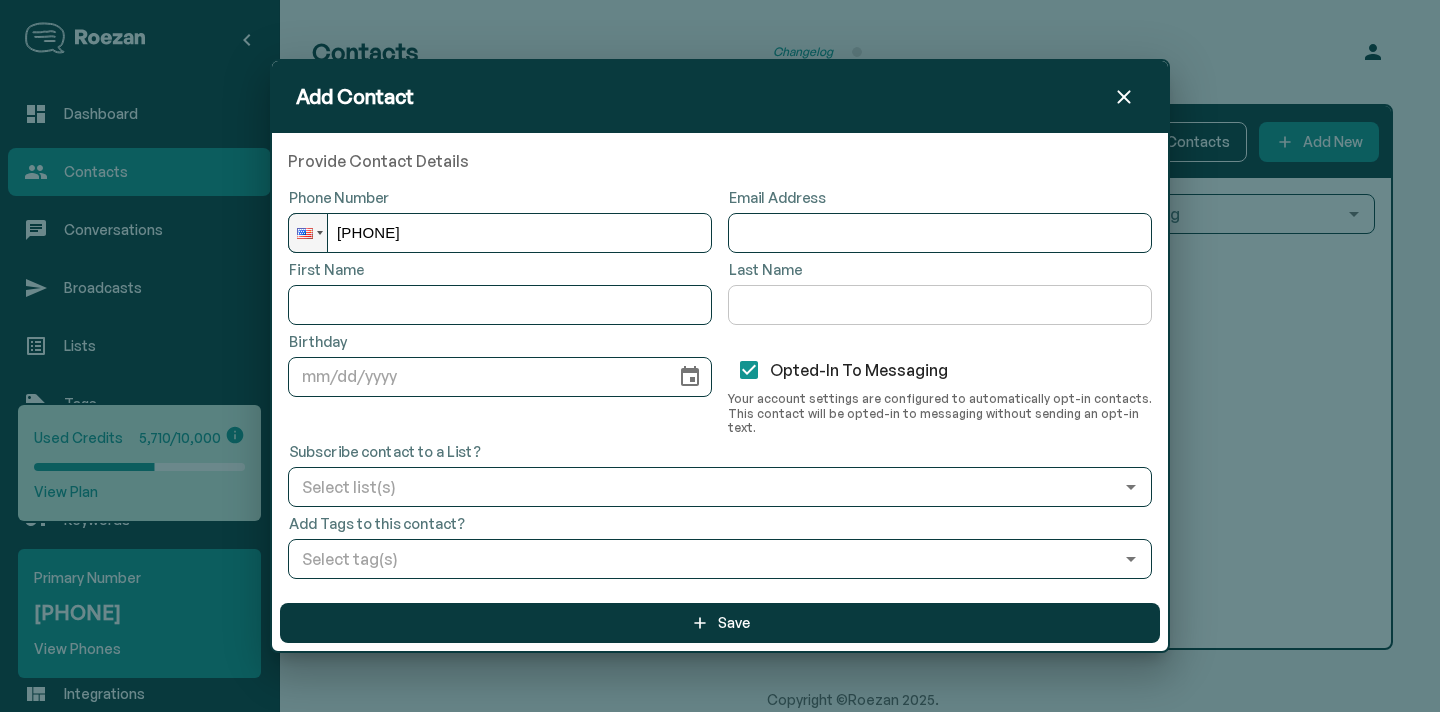 click at bounding box center [940, 305] 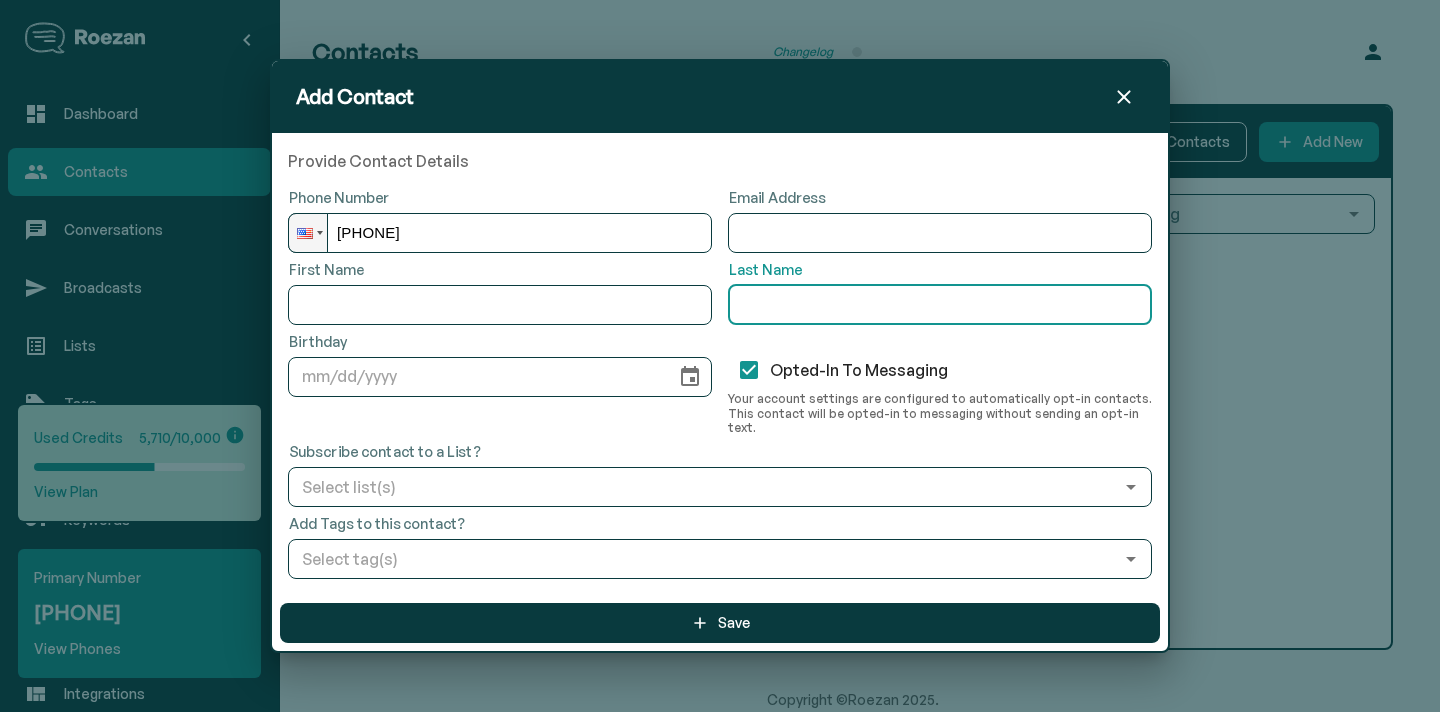 paste on "[FIRST] [LAST]" 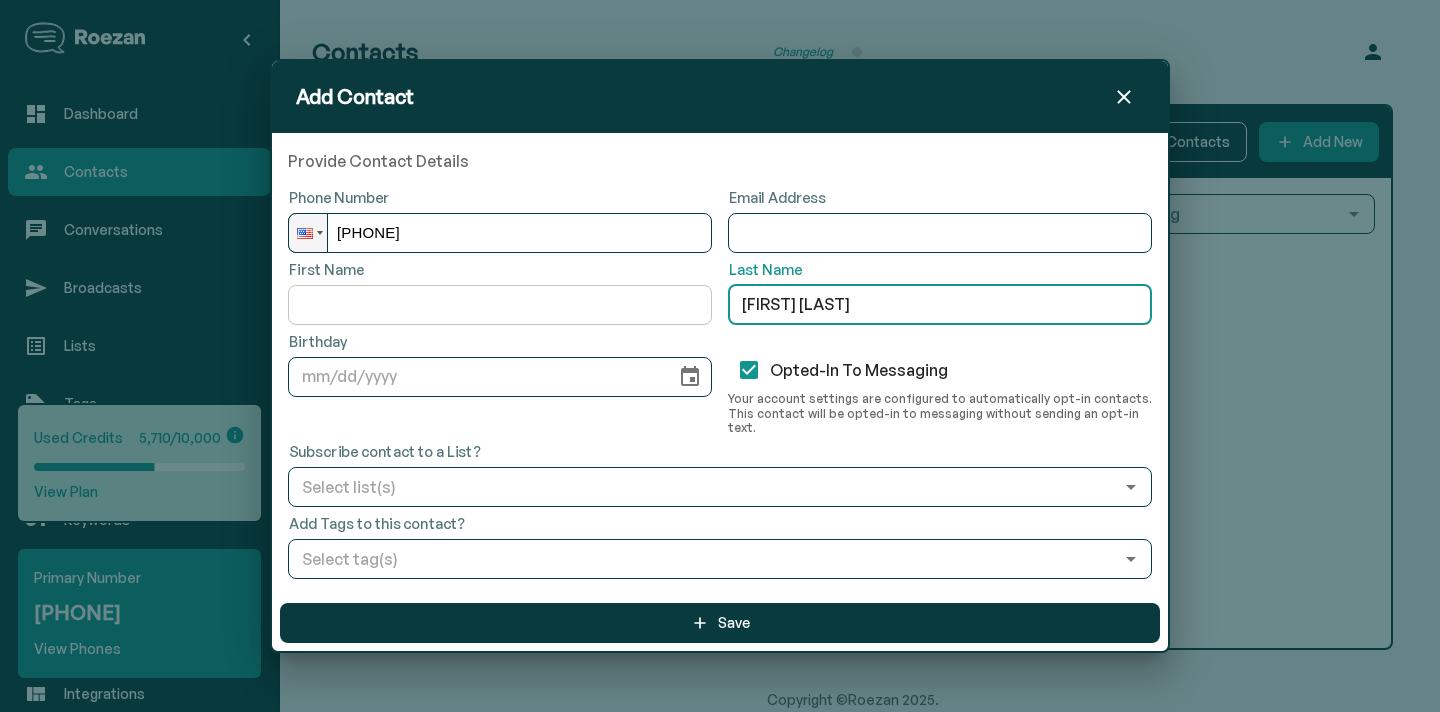 drag, startPoint x: 779, startPoint y: 313, endPoint x: 697, endPoint y: 300, distance: 83.02409 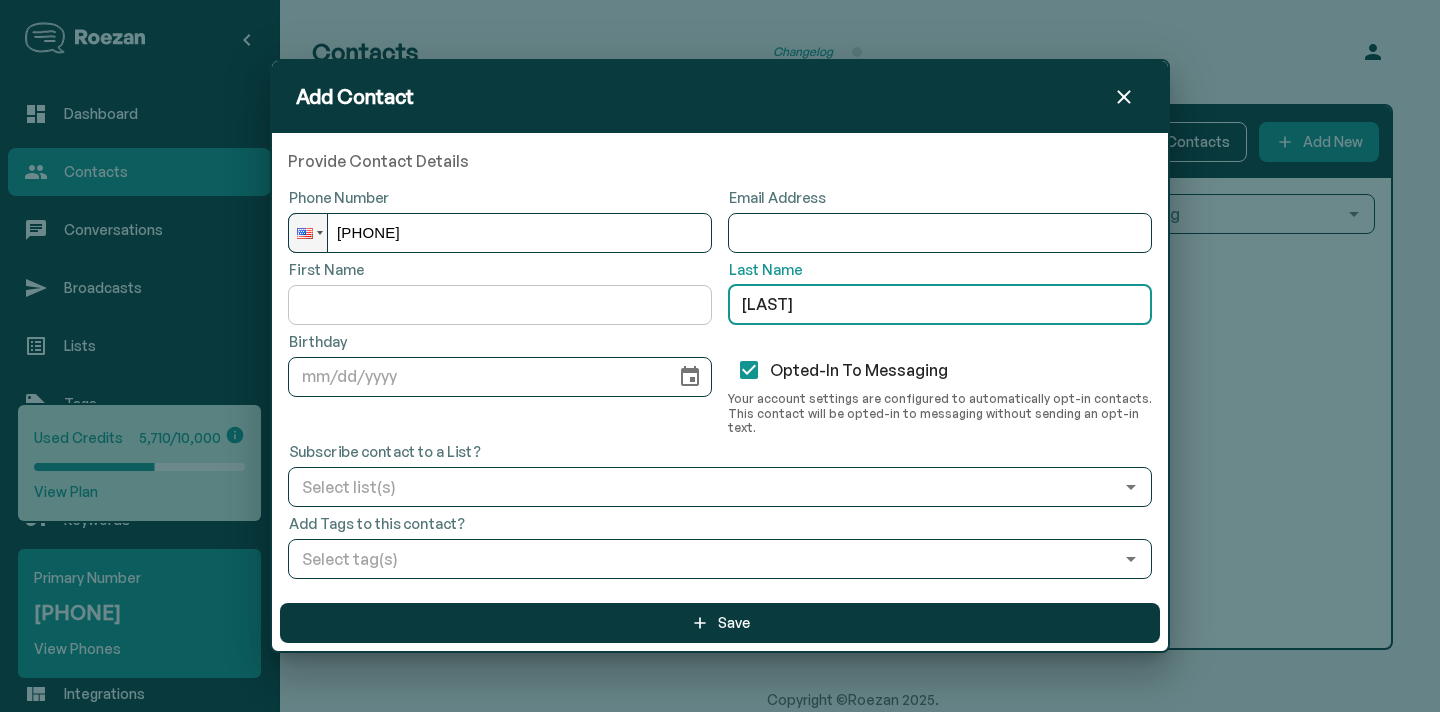 type on "[LAST]" 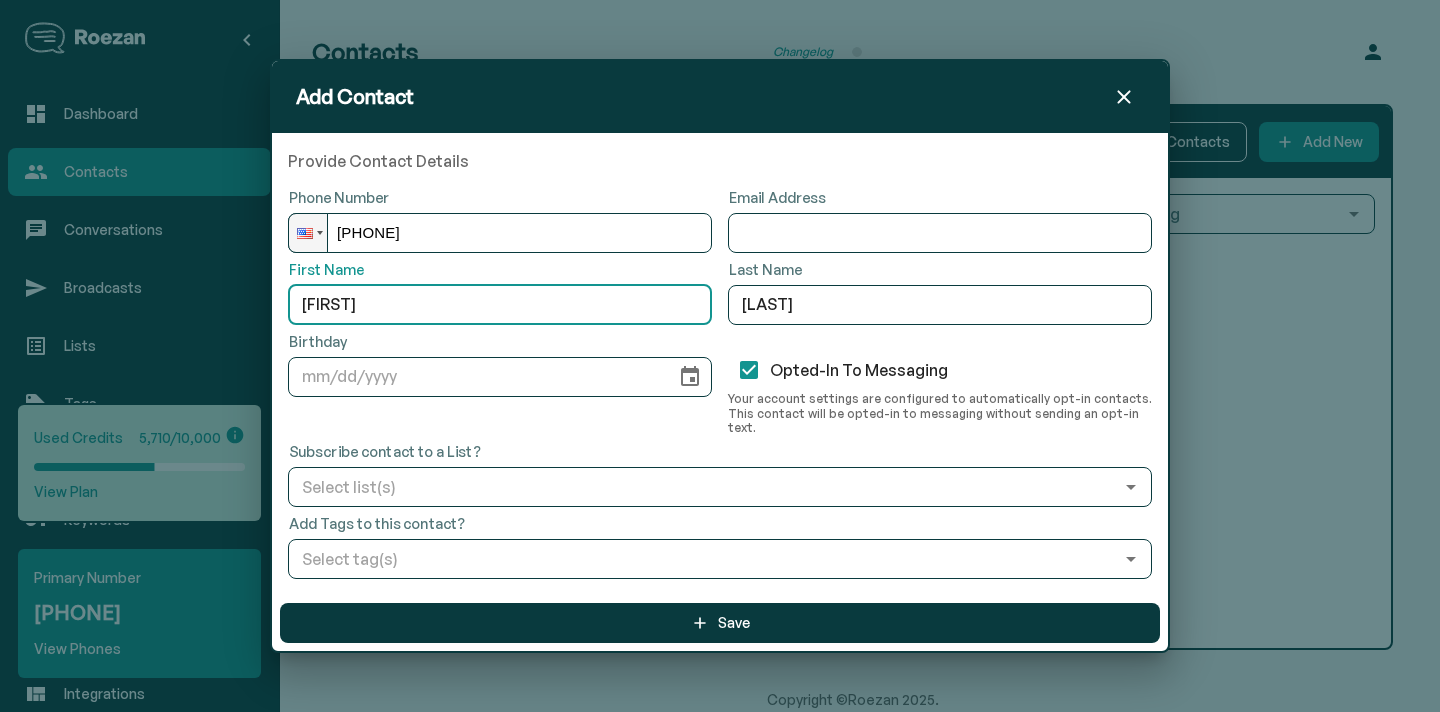 type on "[FIRST]" 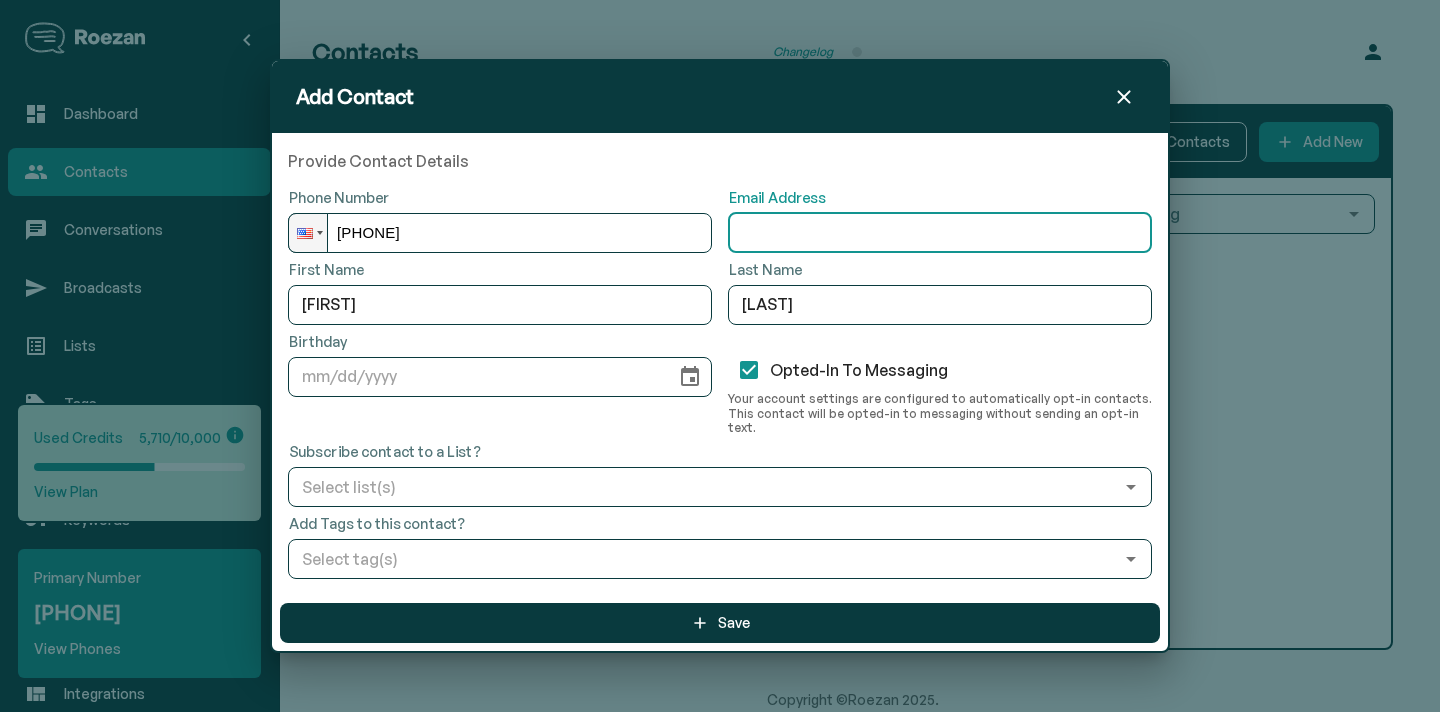 click at bounding box center [940, 233] 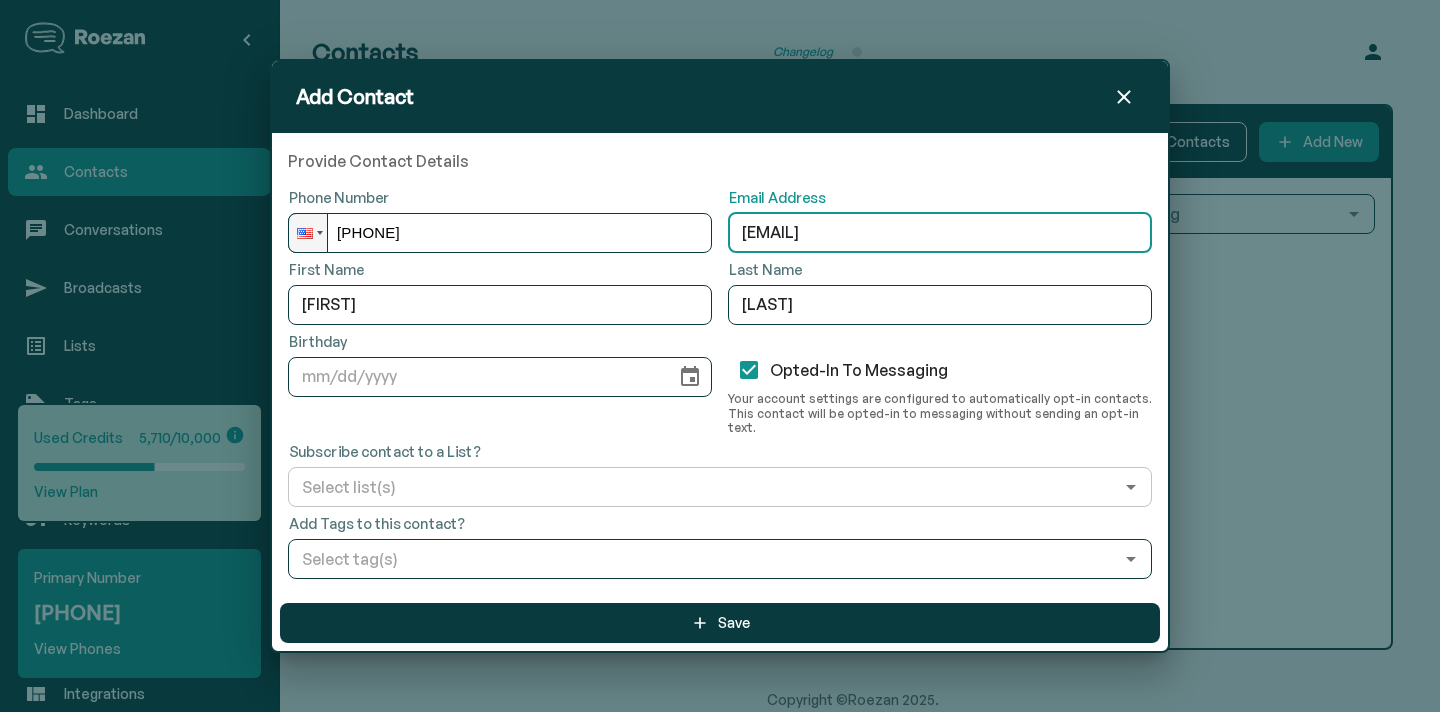 type on "[EMAIL]" 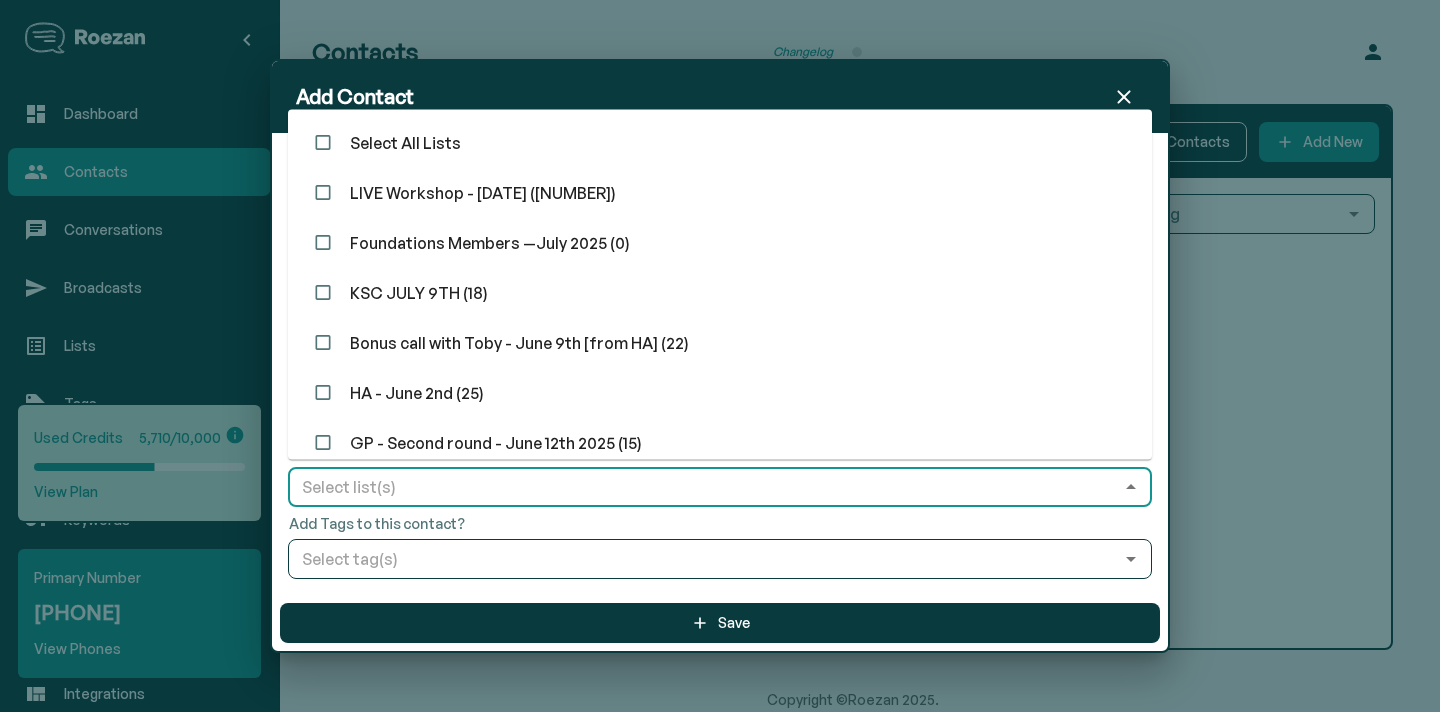 click on "Filter by list" at bounding box center (703, 487) 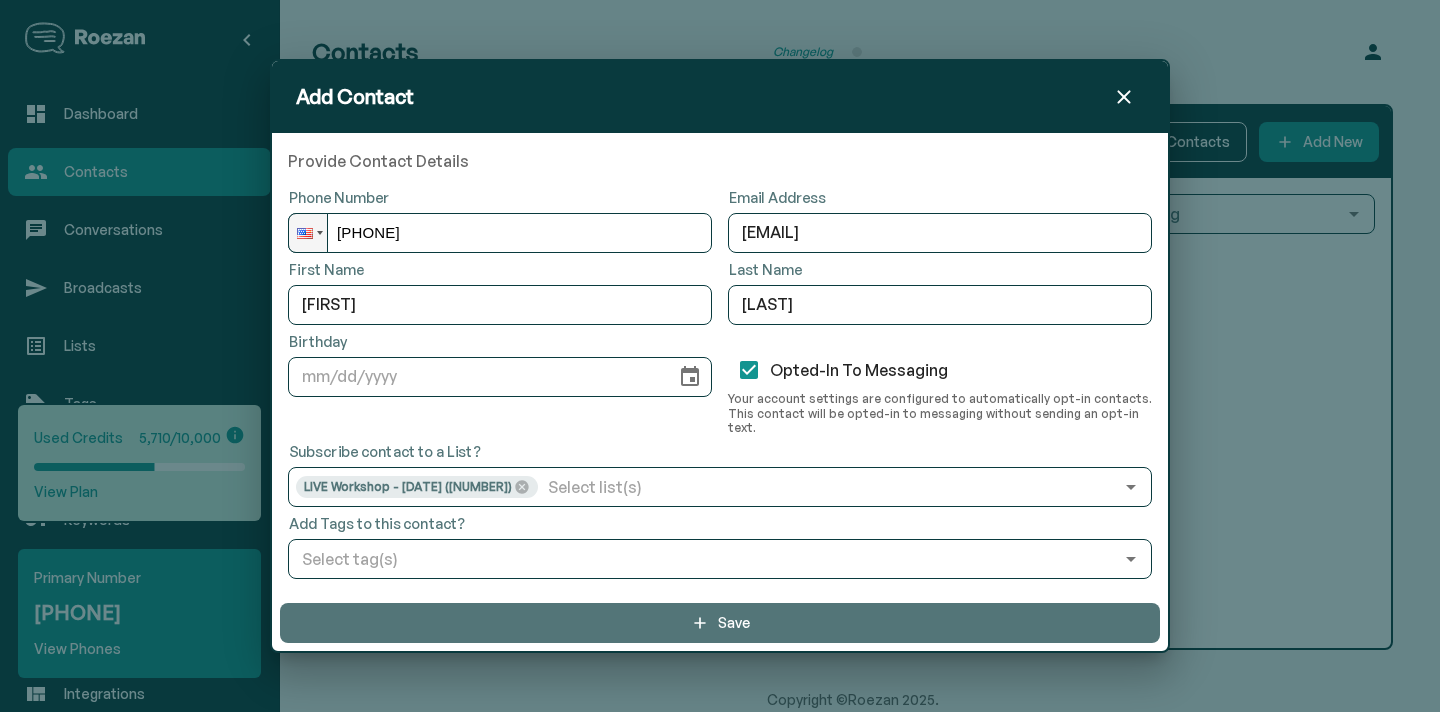 click on "Save" at bounding box center (720, 623) 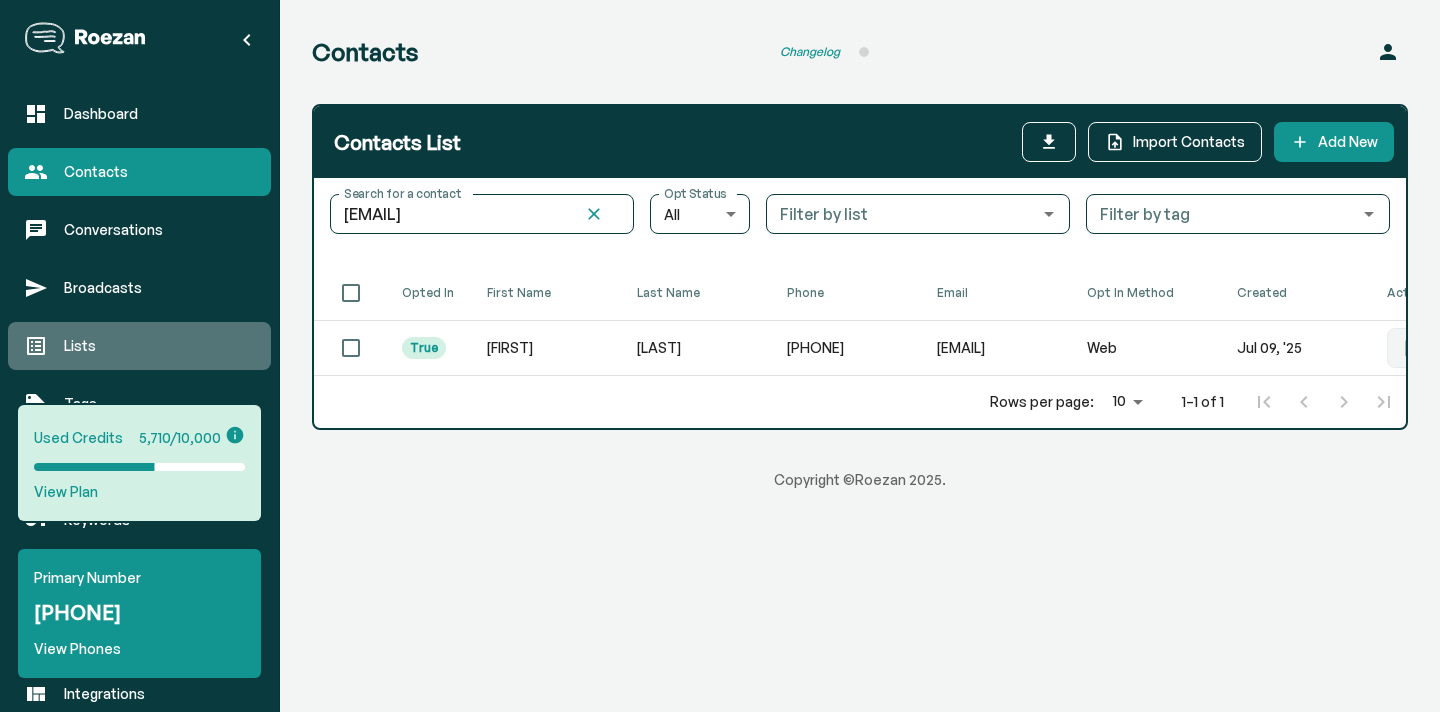 click on "Lists" at bounding box center [159, 346] 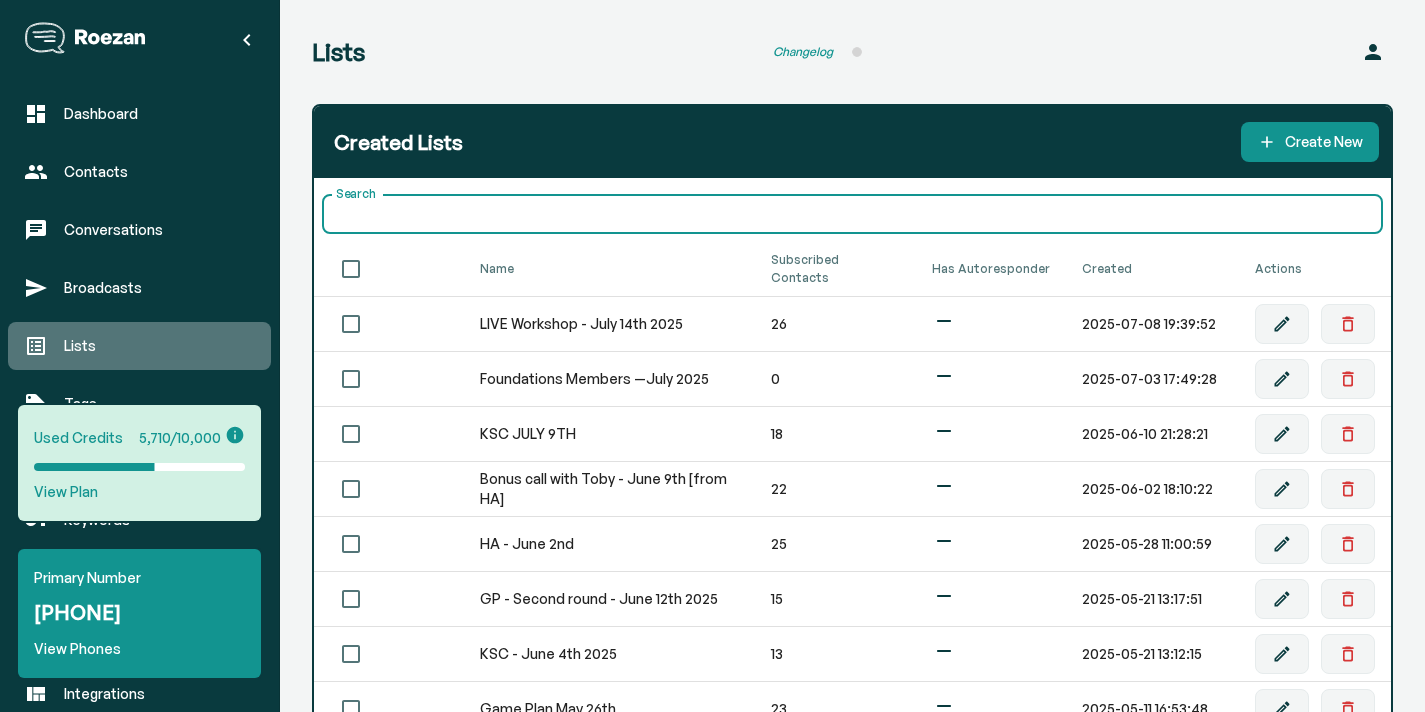 scroll, scrollTop: 5, scrollLeft: 0, axis: vertical 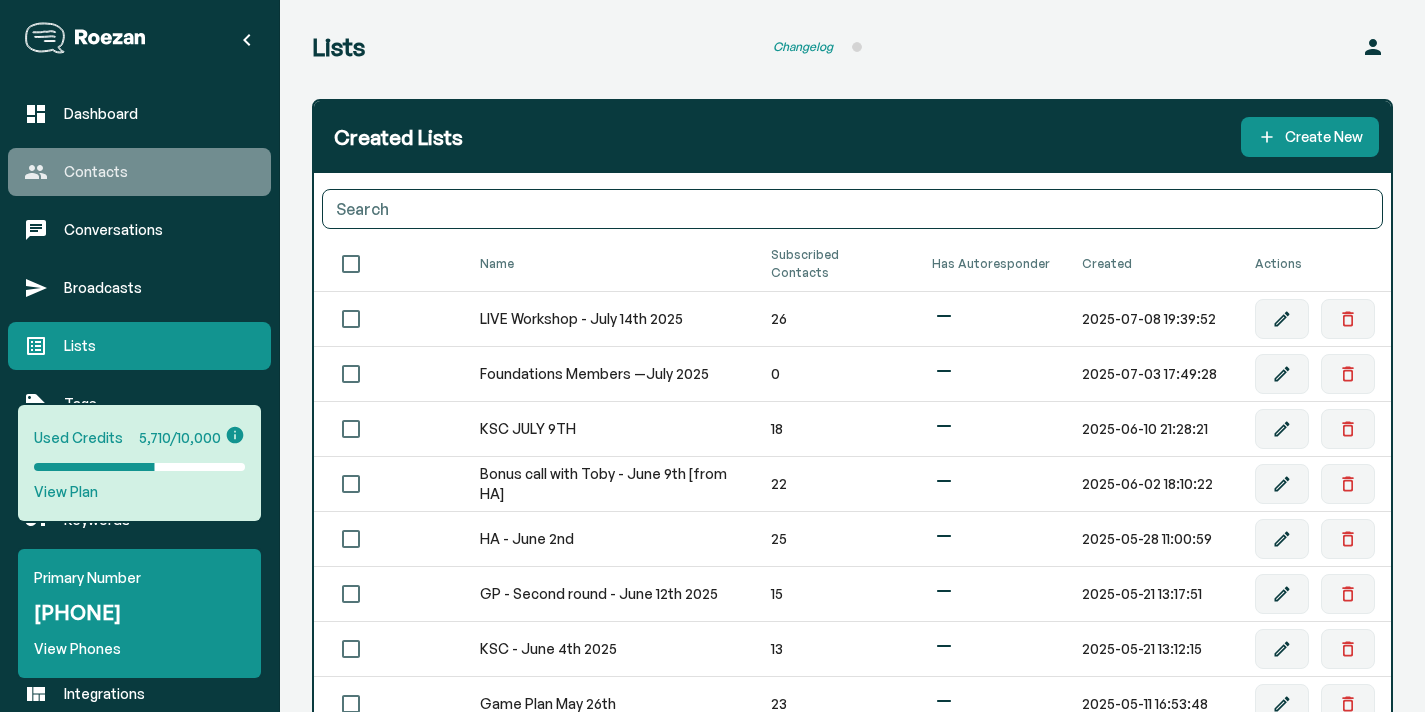 click on "Contacts" at bounding box center [159, 172] 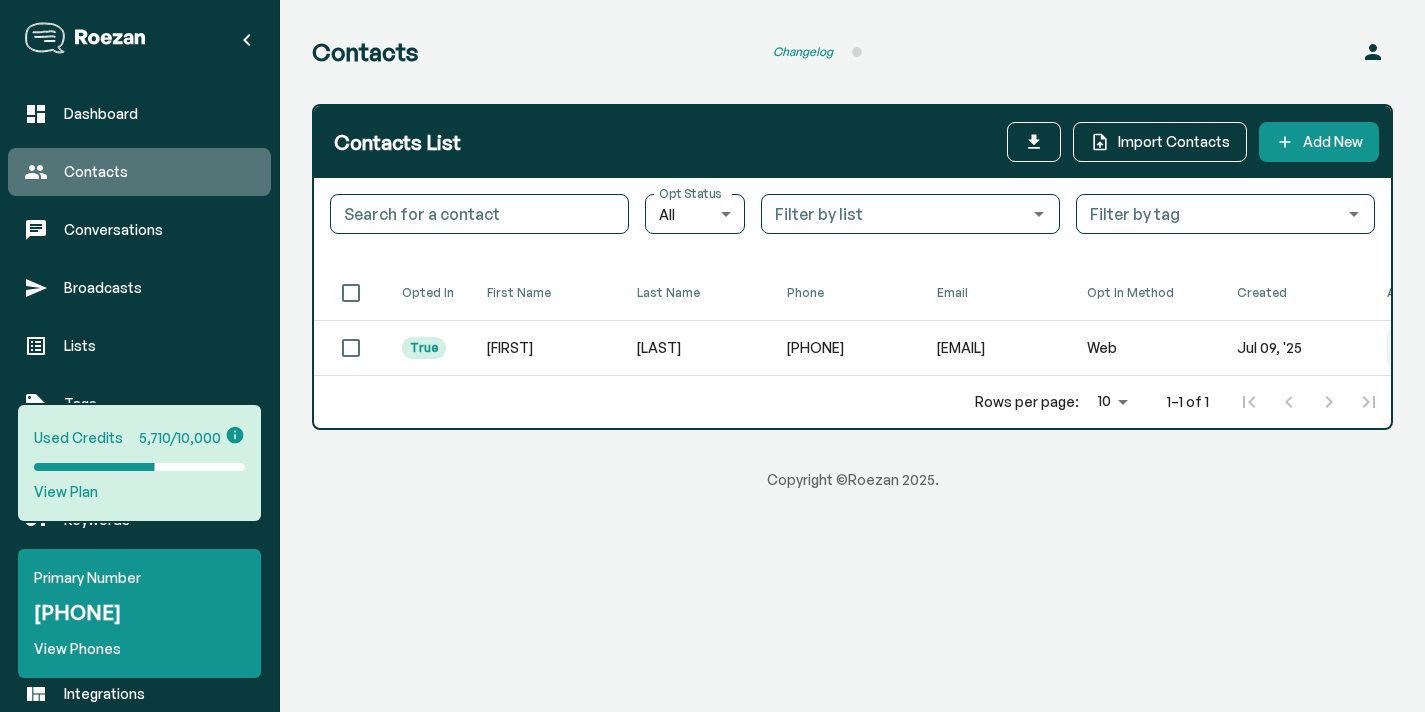 scroll, scrollTop: 0, scrollLeft: 0, axis: both 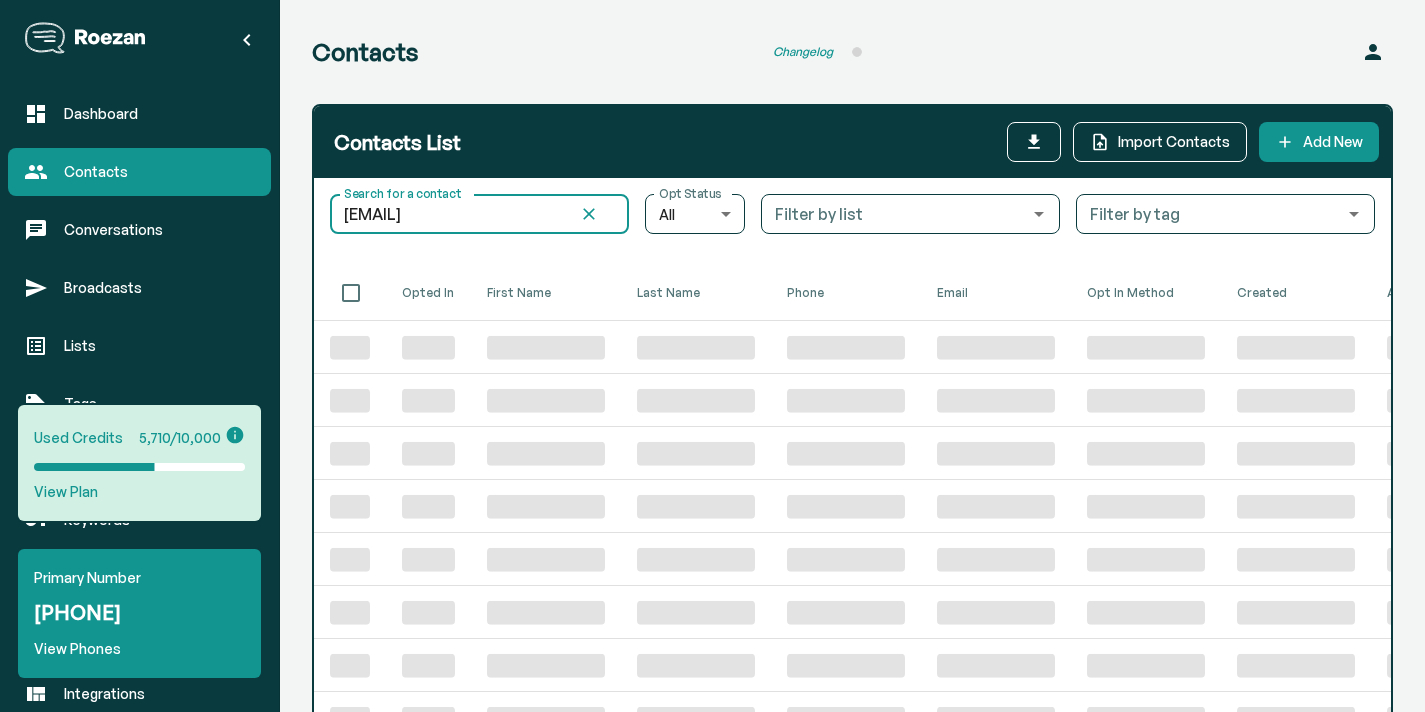 type on "atdotwhat@yahoo.co.uk" 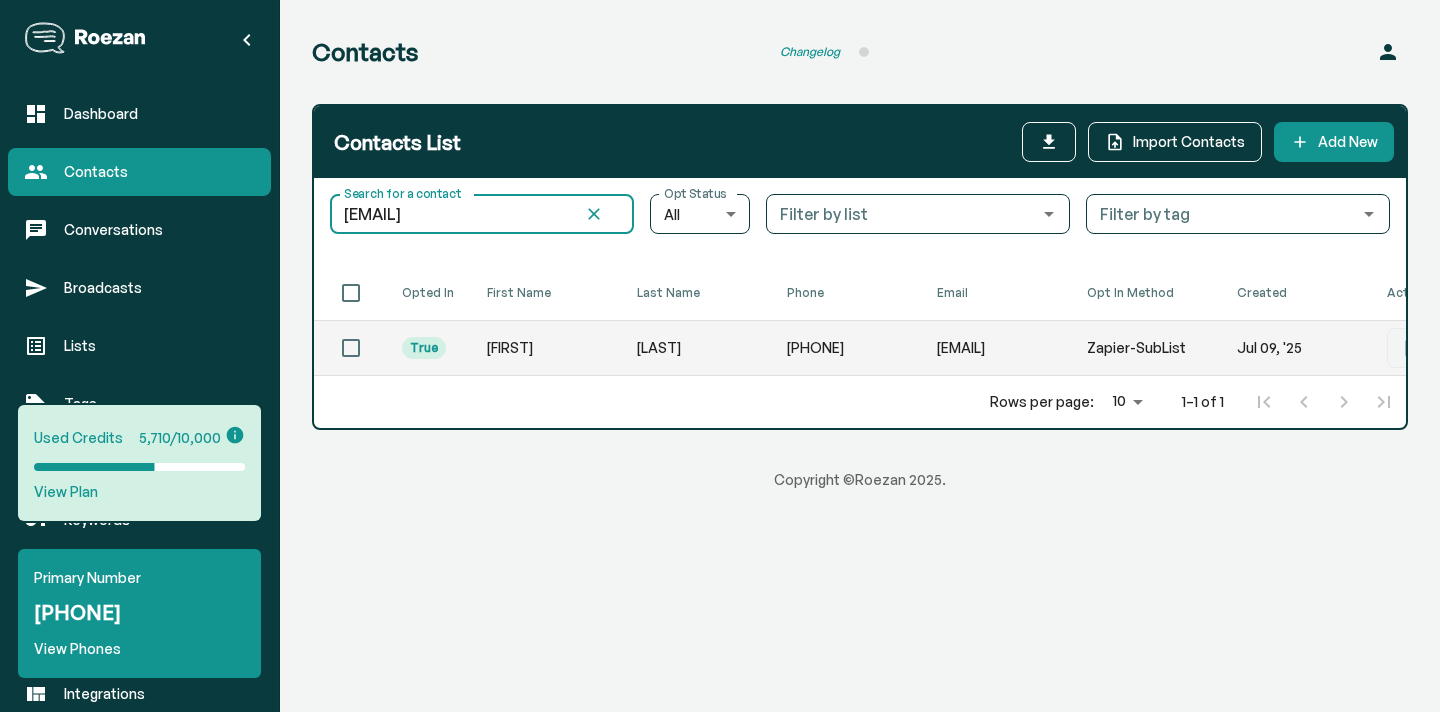 click on "Dominick" at bounding box center [546, 348] 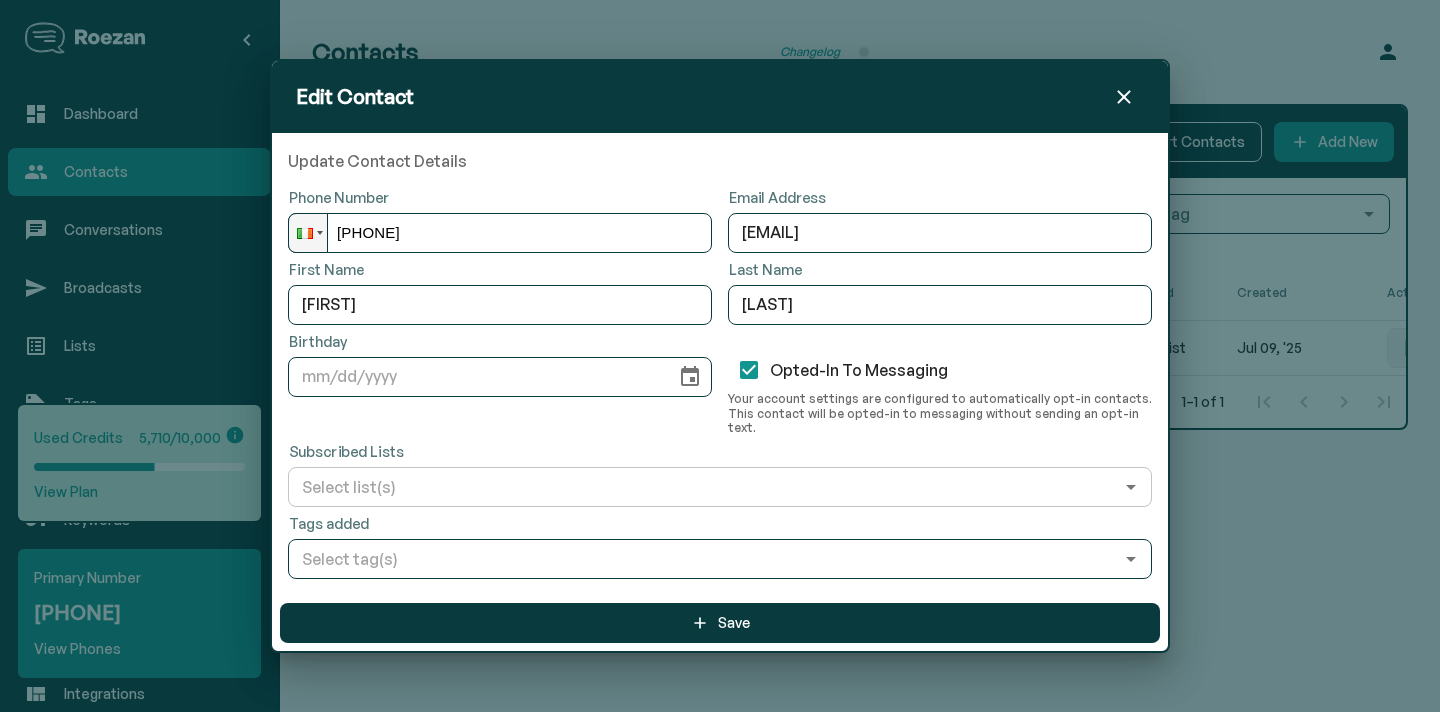click on "Filter by list" at bounding box center [703, 487] 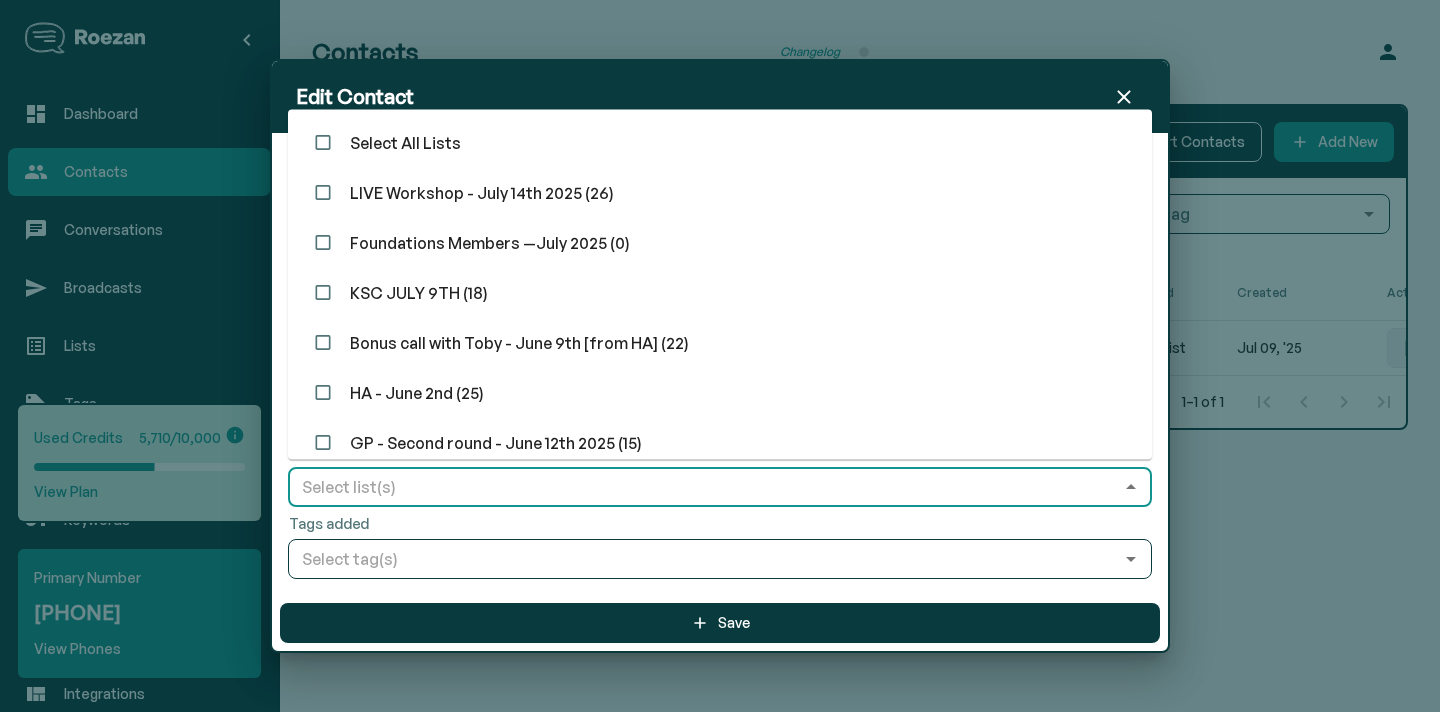 click on "LIVE Workshop - July 14th 2025 (26)" at bounding box center [720, 193] 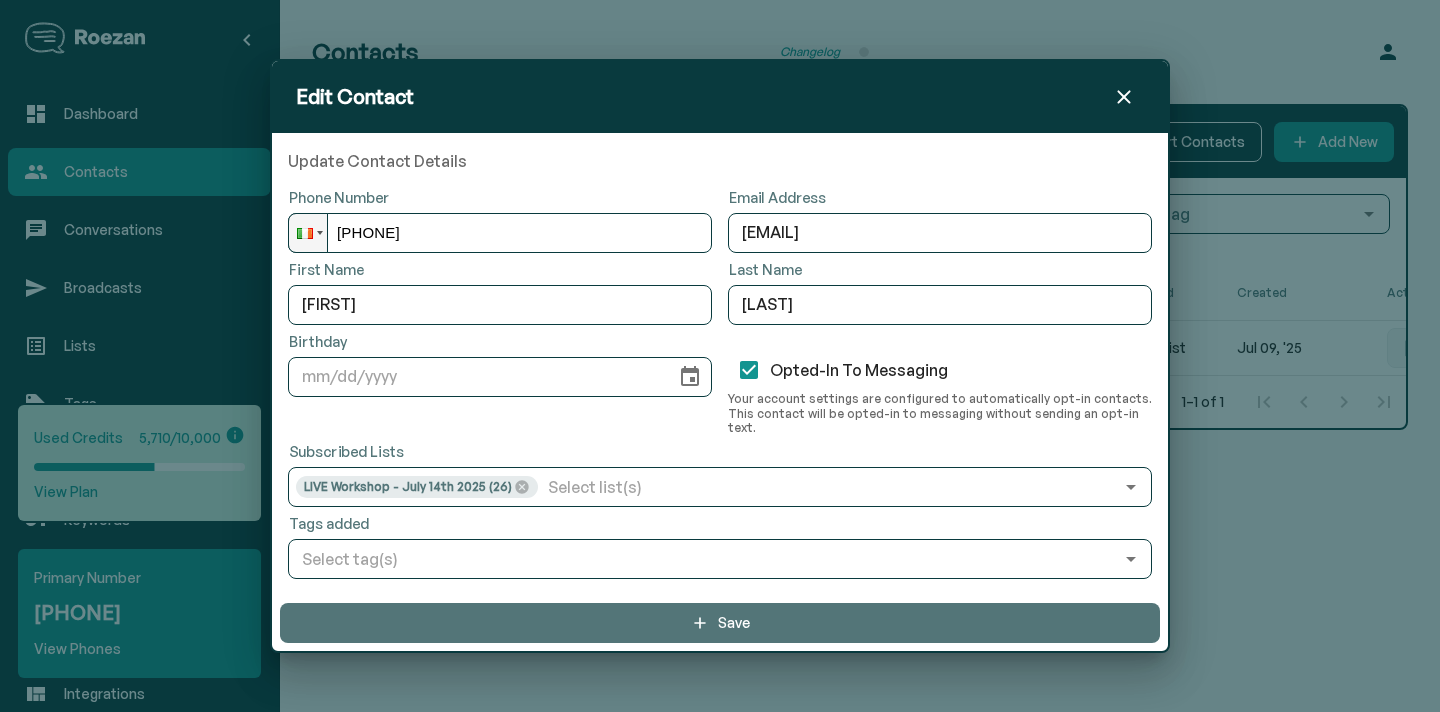 click on "Save" at bounding box center [720, 623] 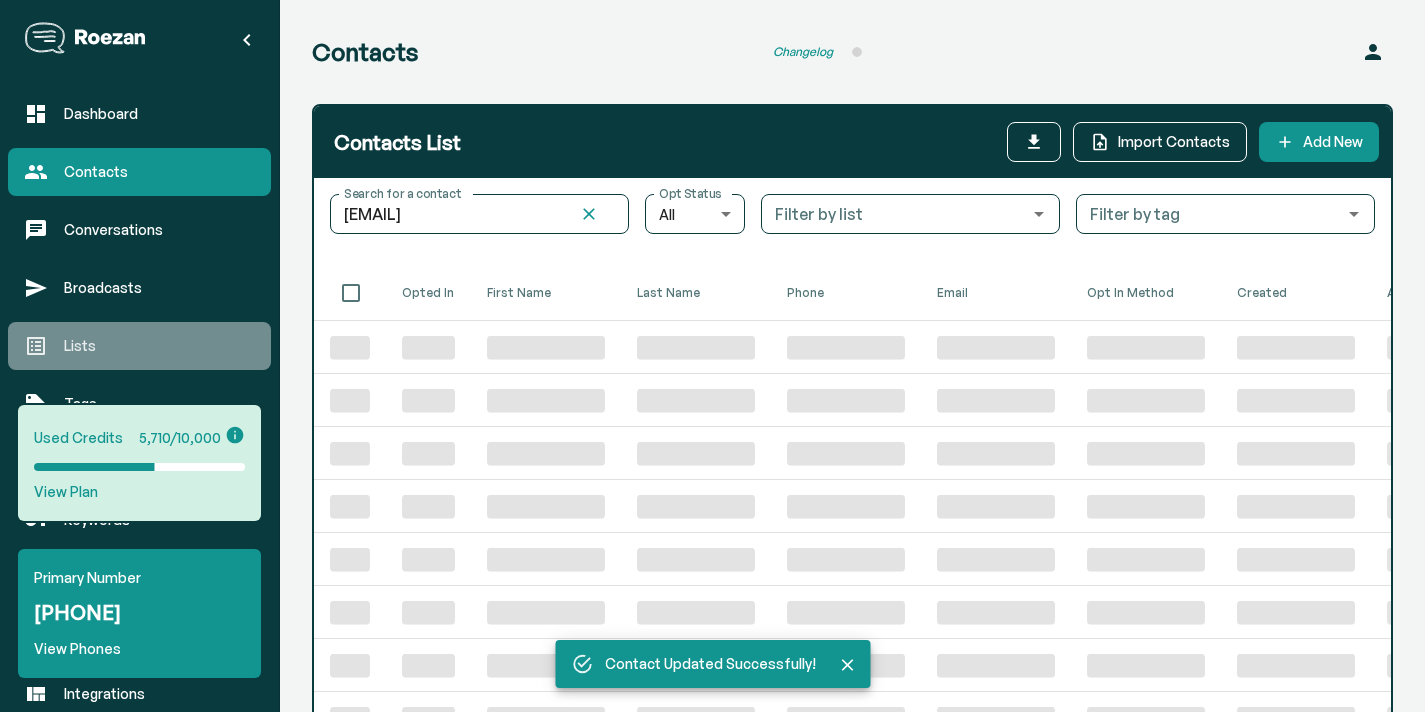 click on "Lists" at bounding box center (159, 346) 